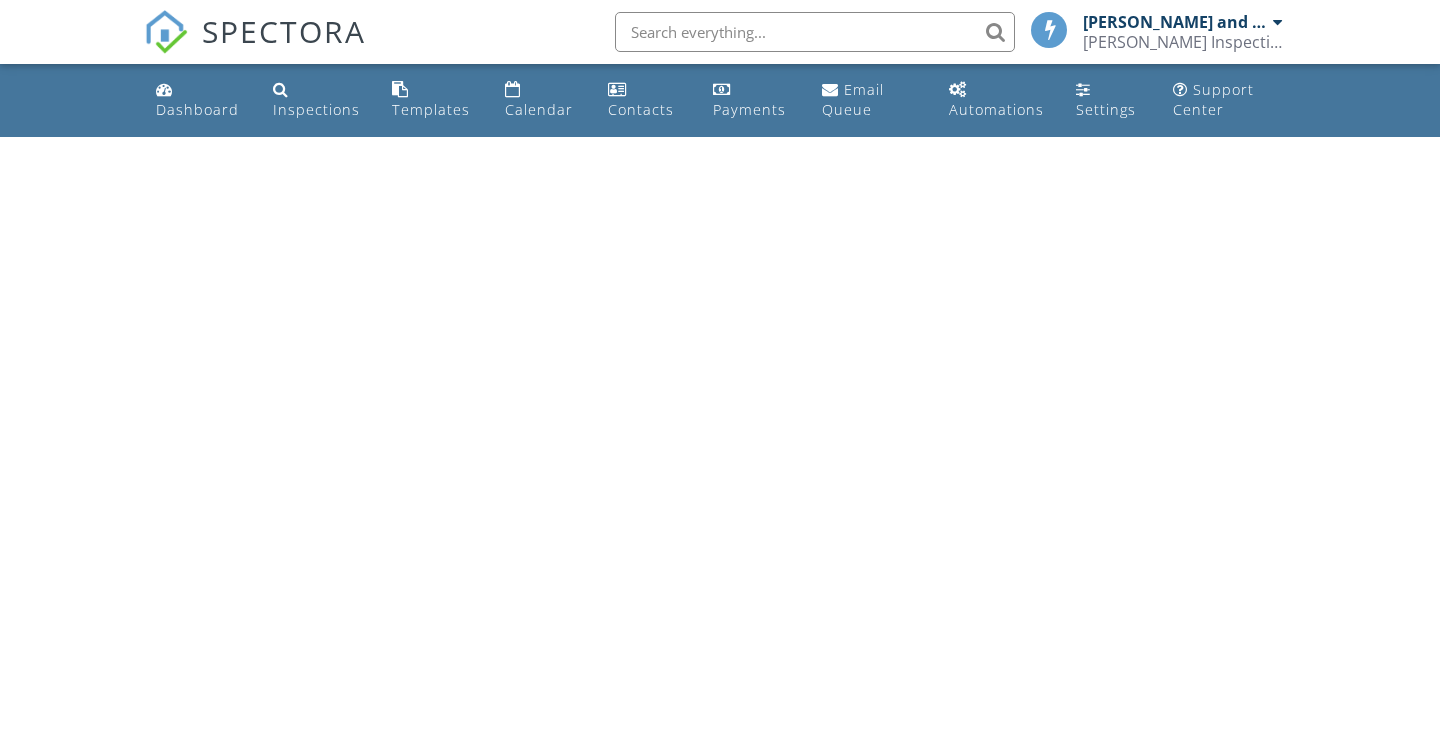 scroll, scrollTop: 0, scrollLeft: 0, axis: both 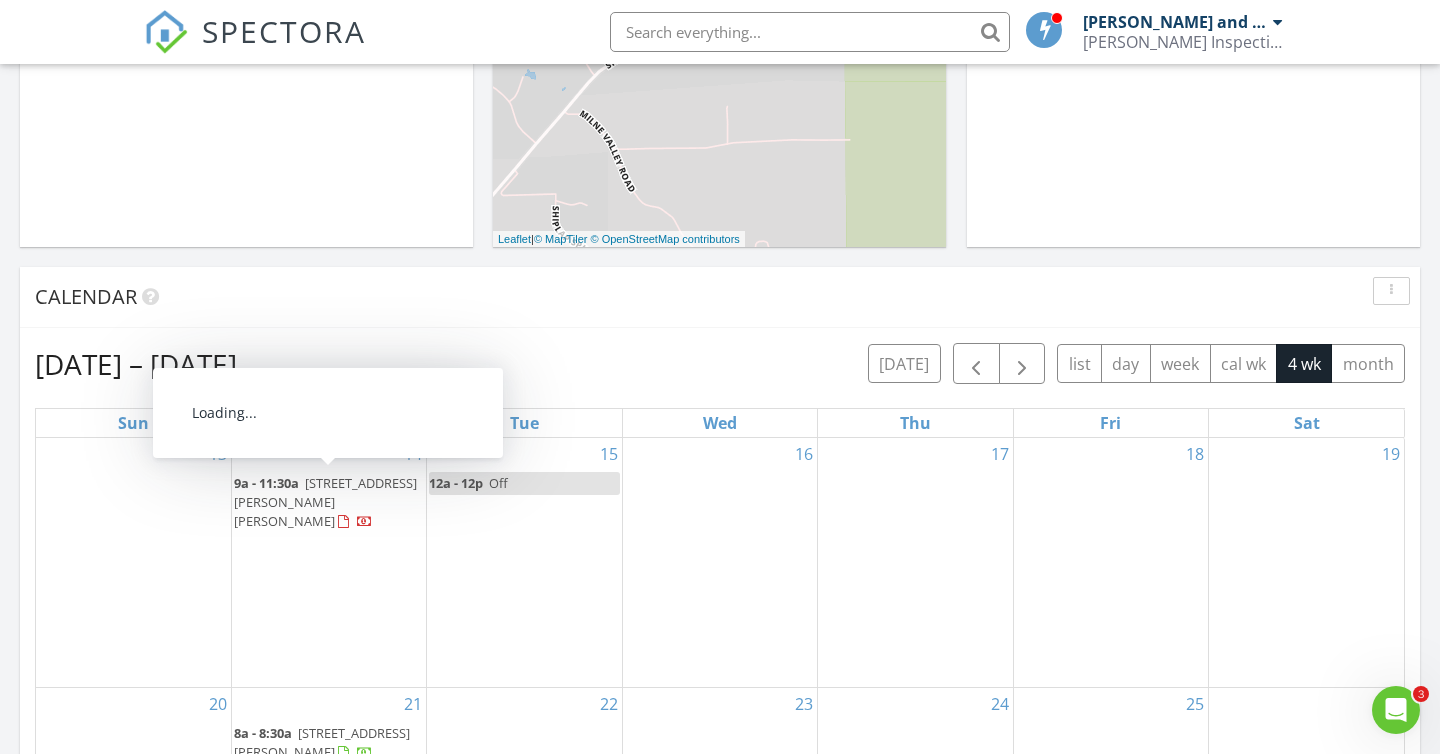 click at bounding box center (346, 524) 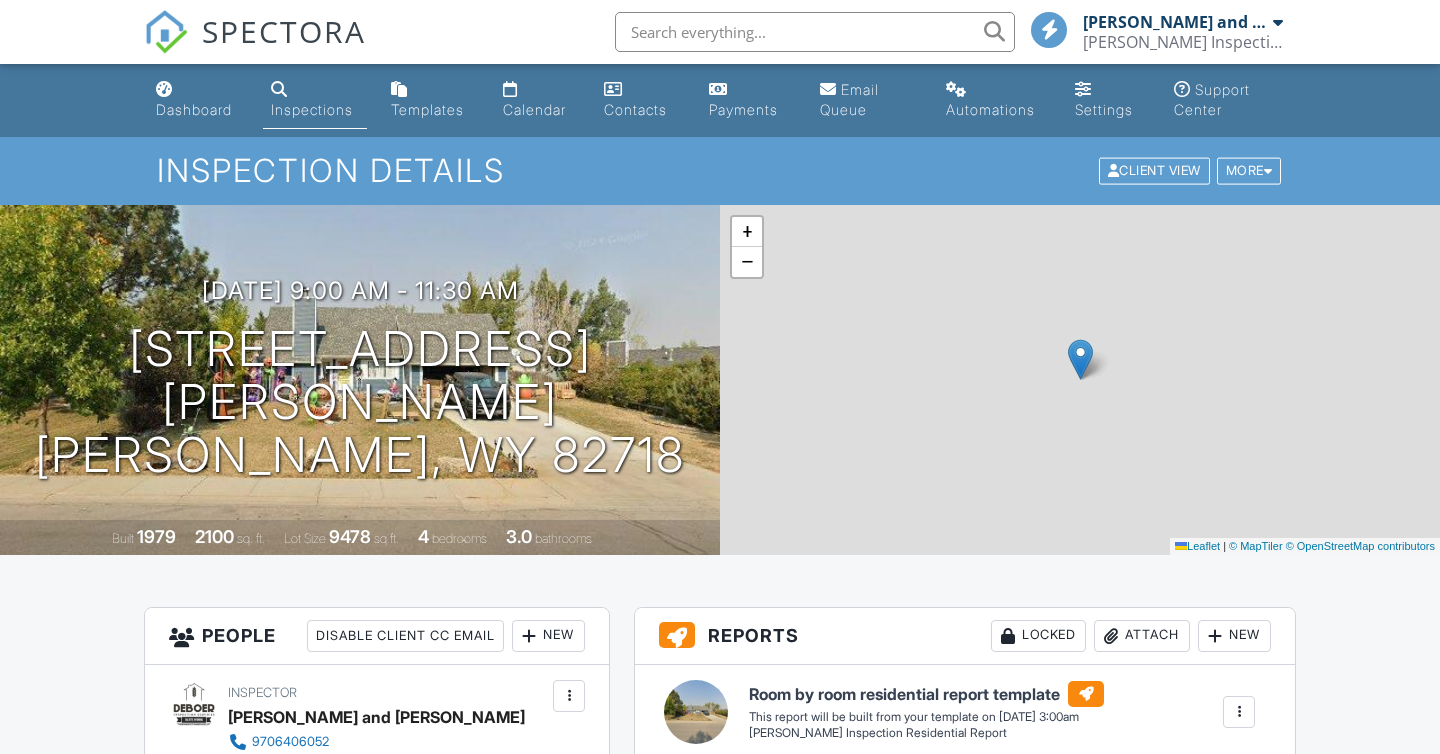 scroll, scrollTop: 0, scrollLeft: 0, axis: both 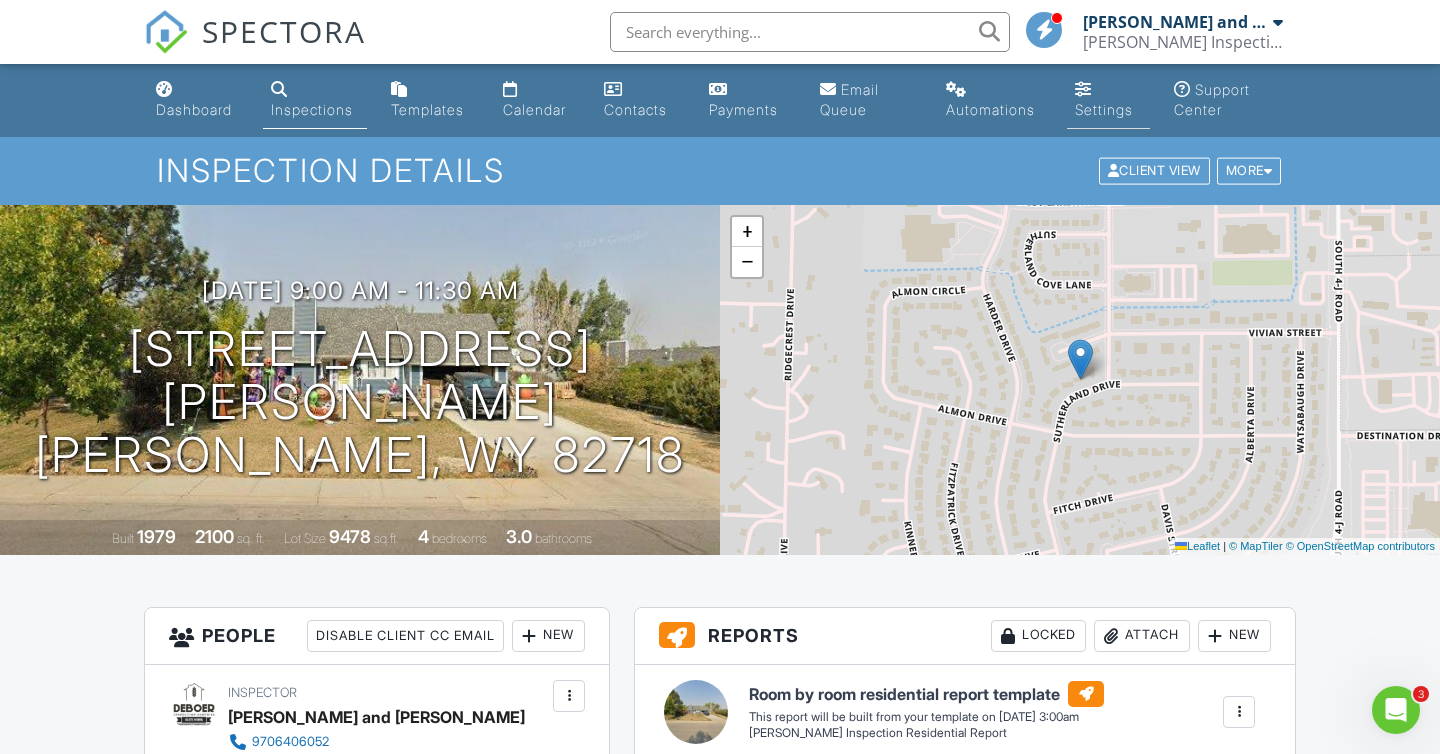 click on "Settings" at bounding box center [1104, 109] 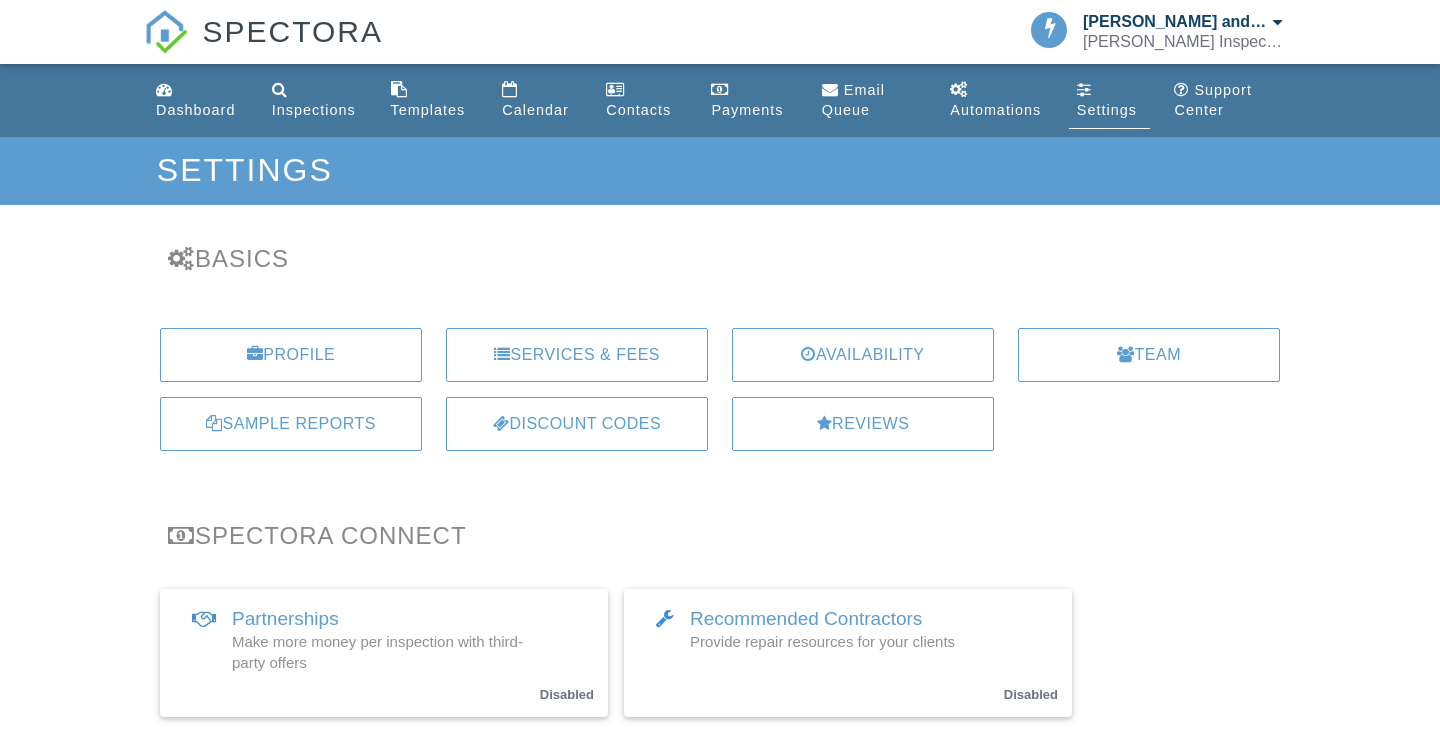 scroll, scrollTop: 0, scrollLeft: 0, axis: both 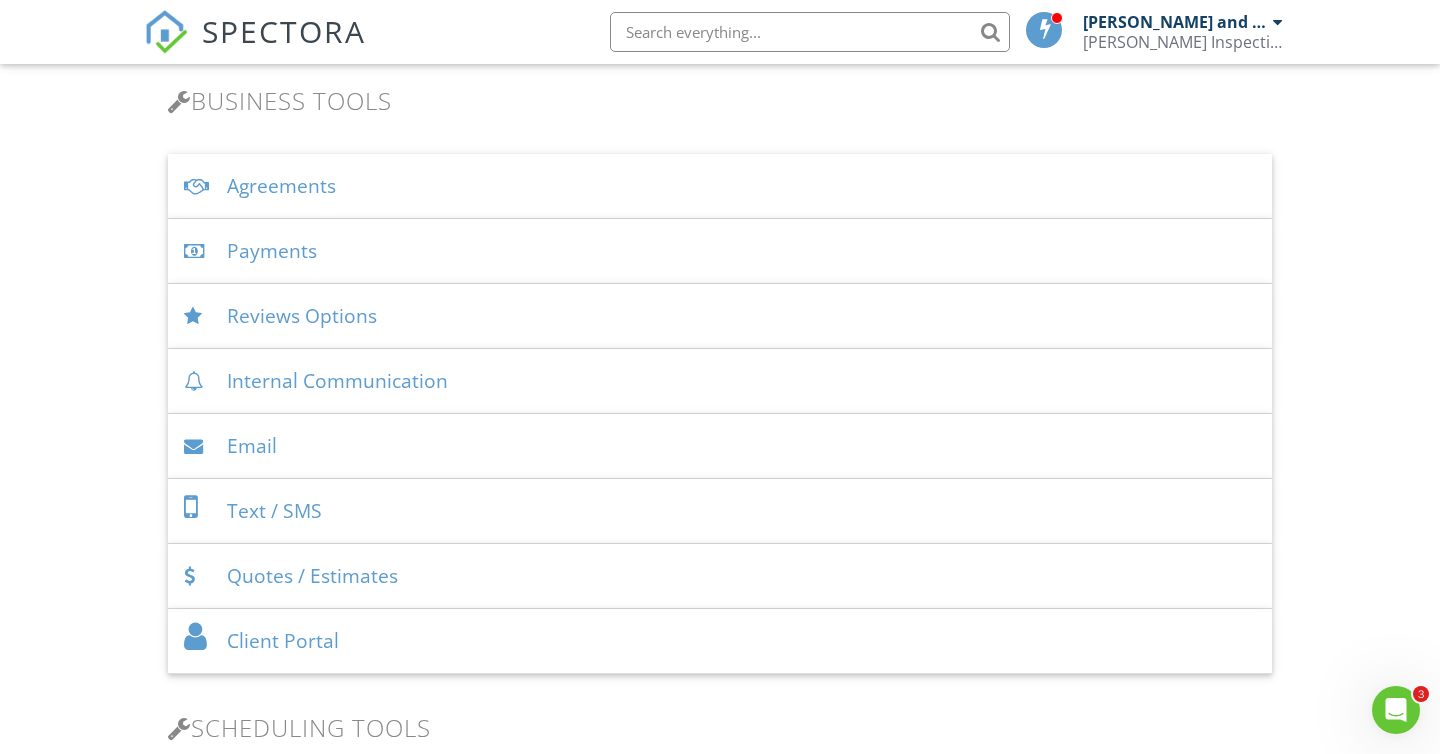 click on "Text / SMS" at bounding box center (720, 511) 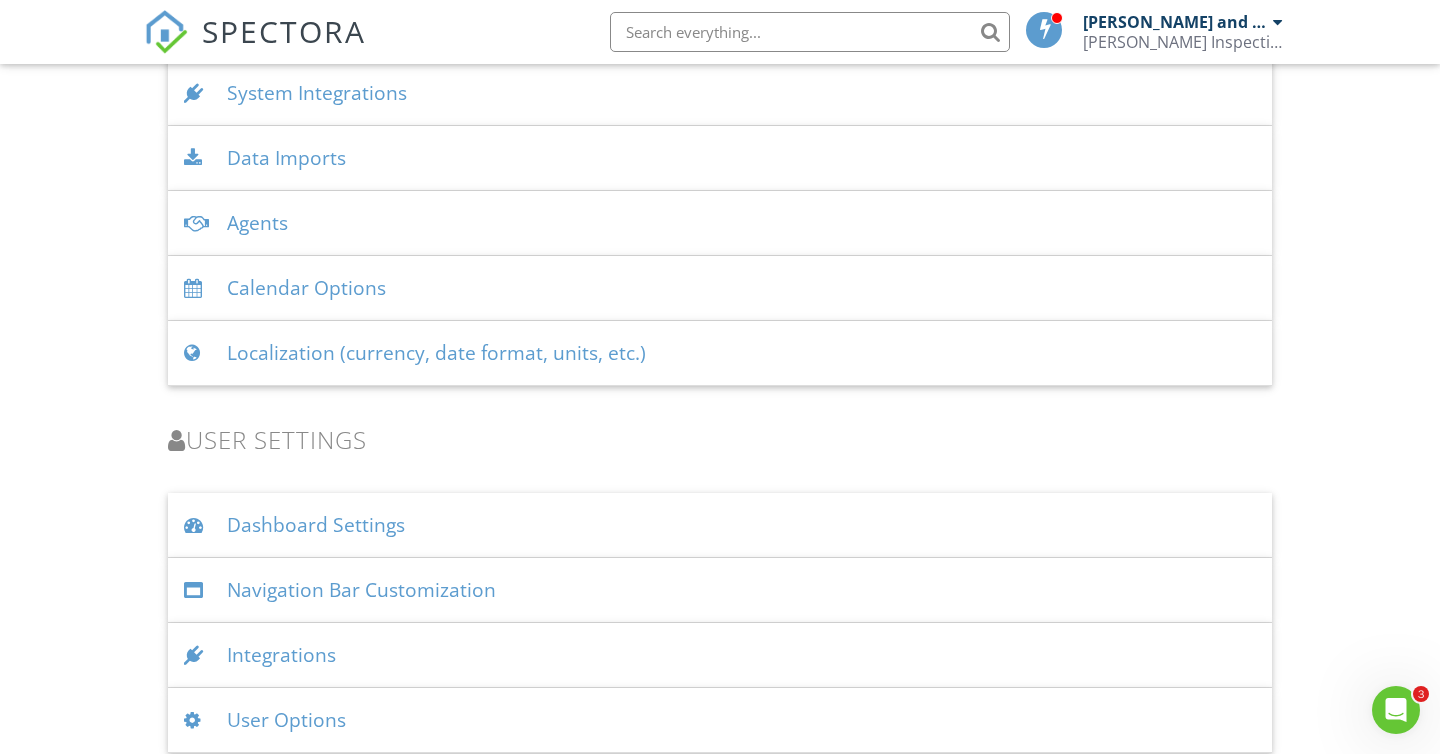 scroll, scrollTop: 3150, scrollLeft: 0, axis: vertical 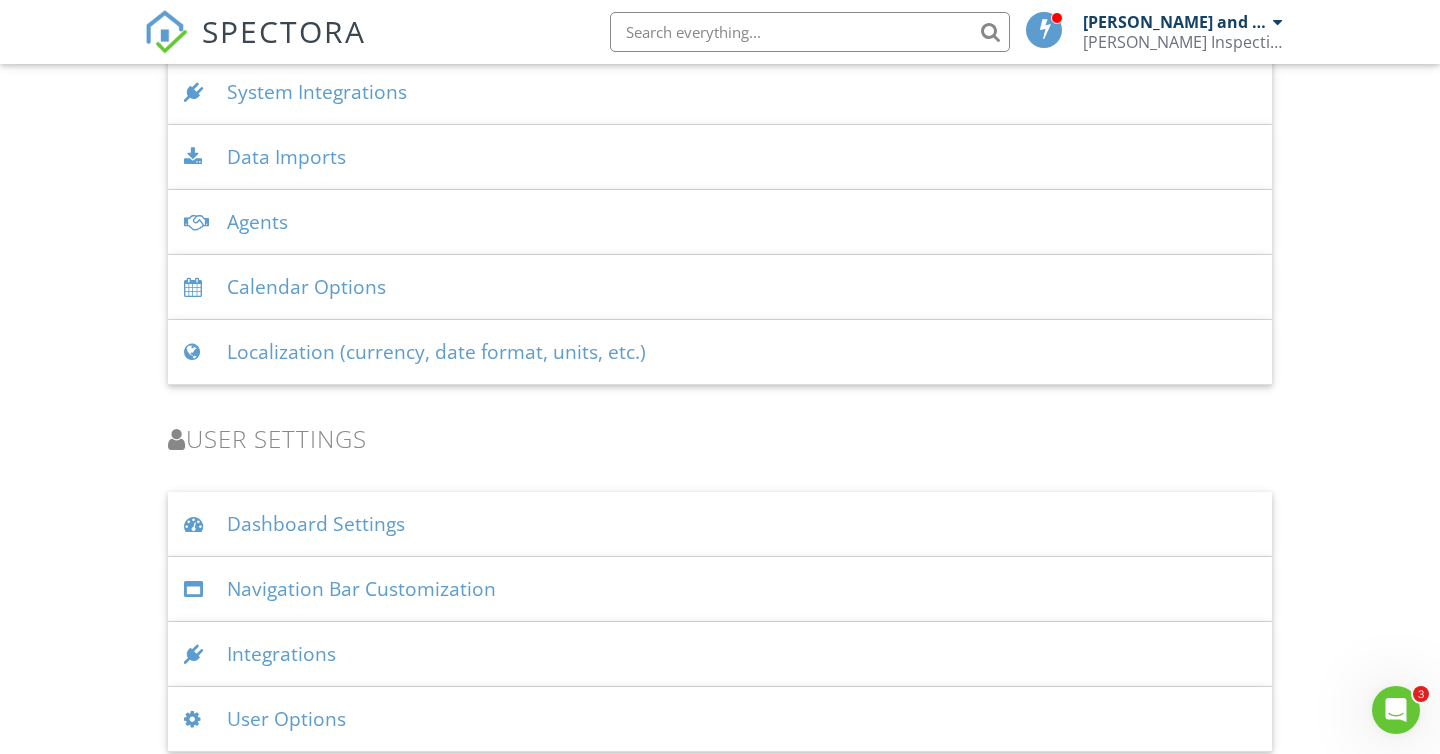 click on "Calendar Options" at bounding box center (720, 287) 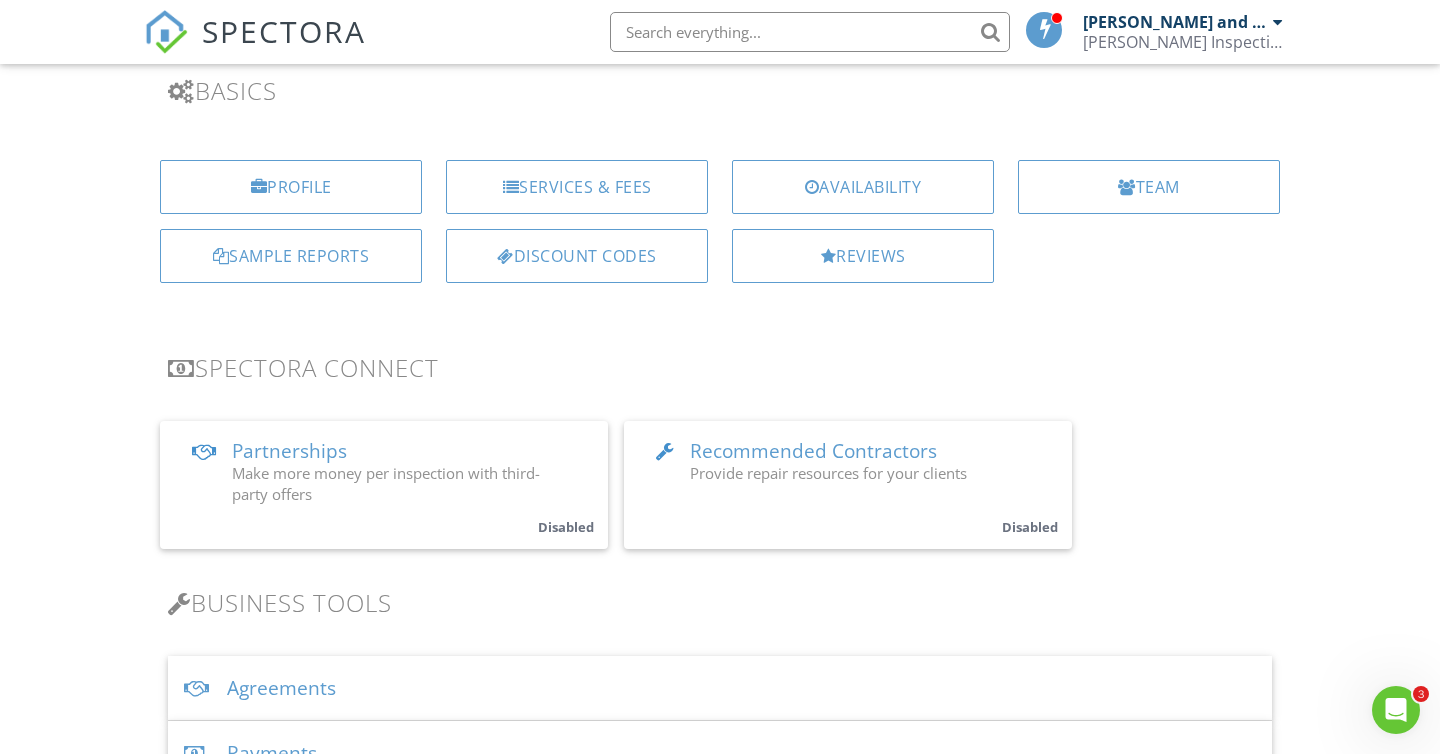 scroll, scrollTop: 0, scrollLeft: 0, axis: both 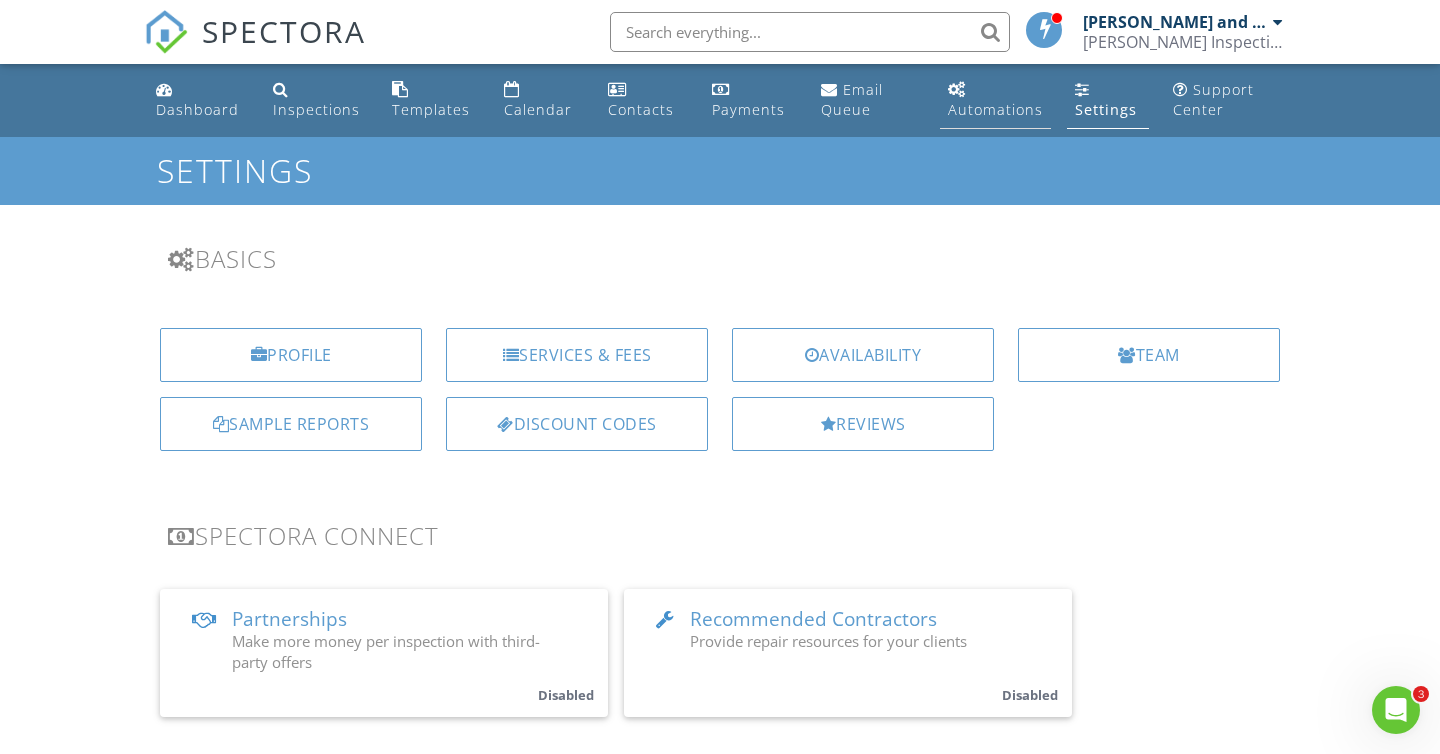 click on "Automations" at bounding box center (995, 100) 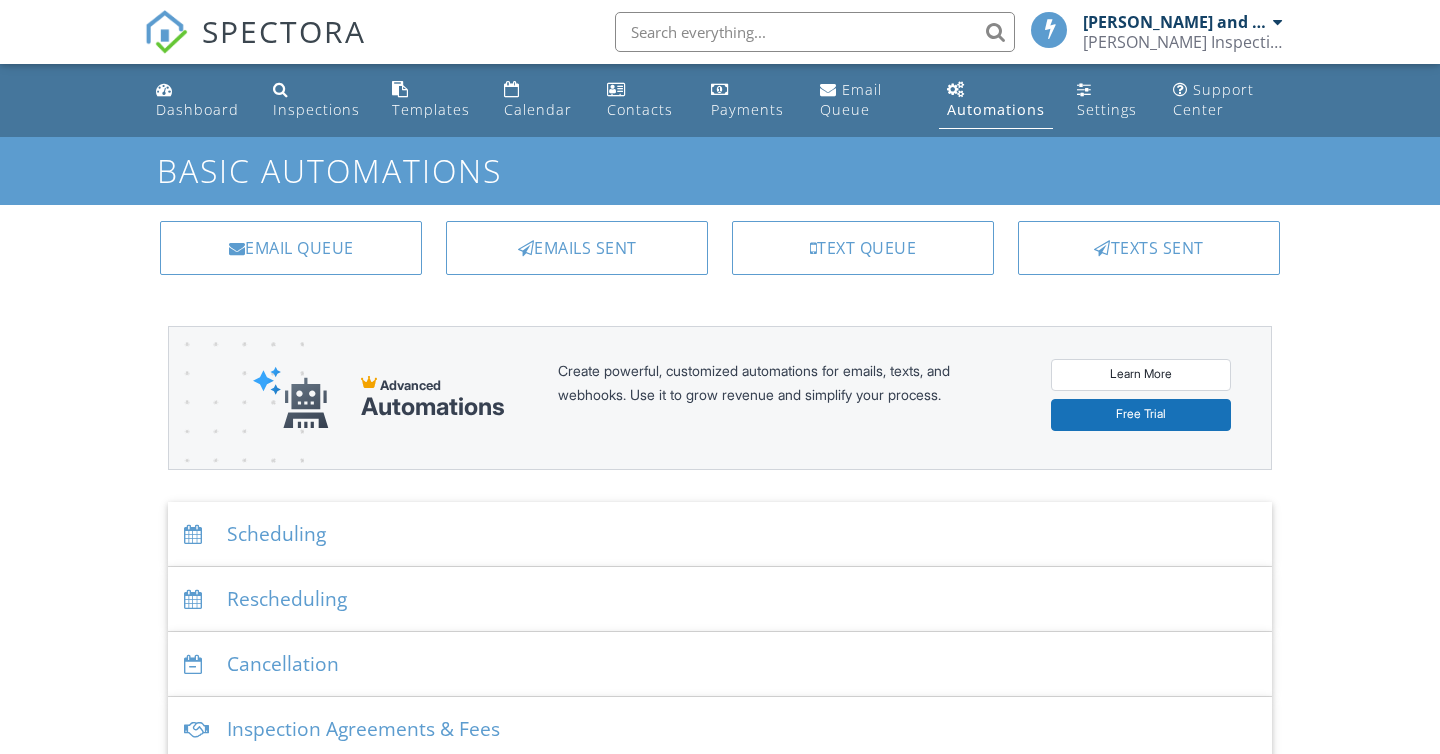 scroll, scrollTop: 0, scrollLeft: 0, axis: both 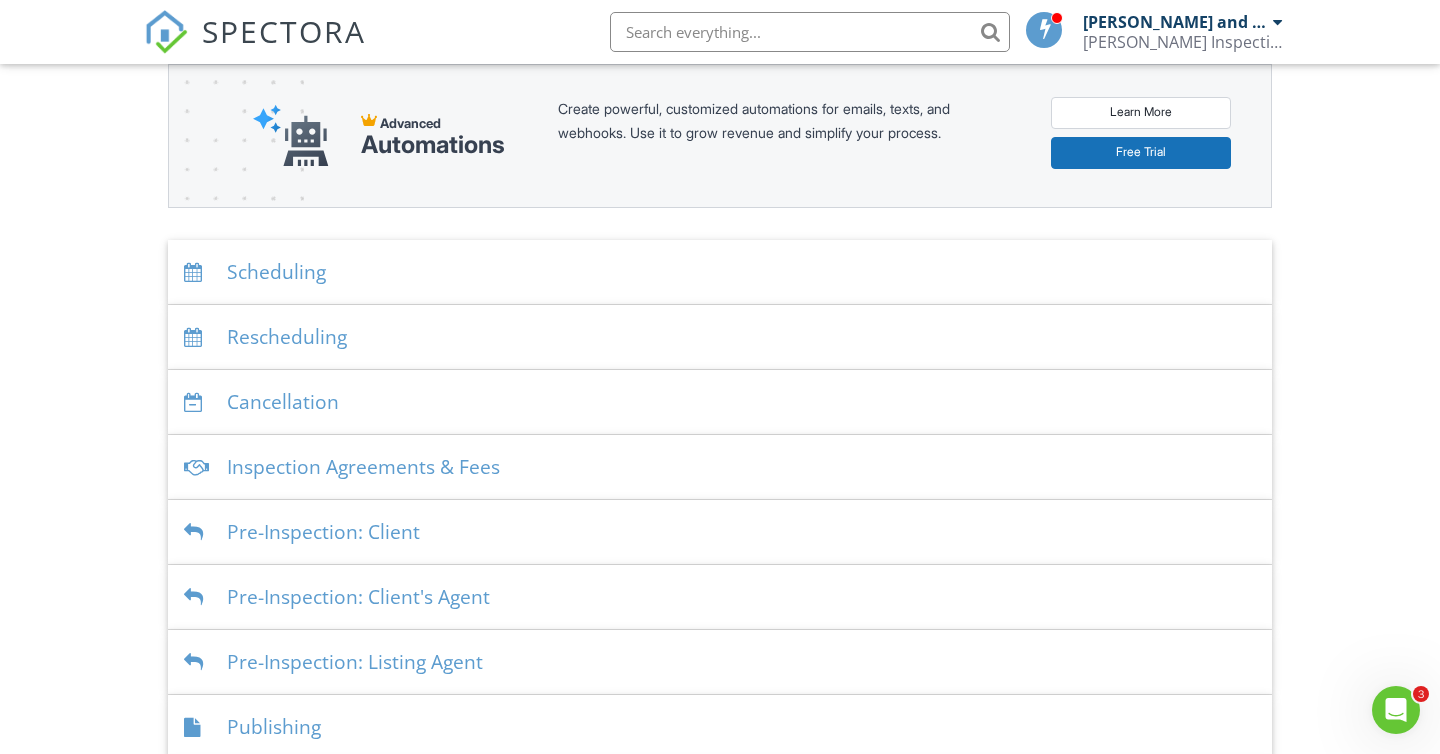 click on "Scheduling" at bounding box center (720, 272) 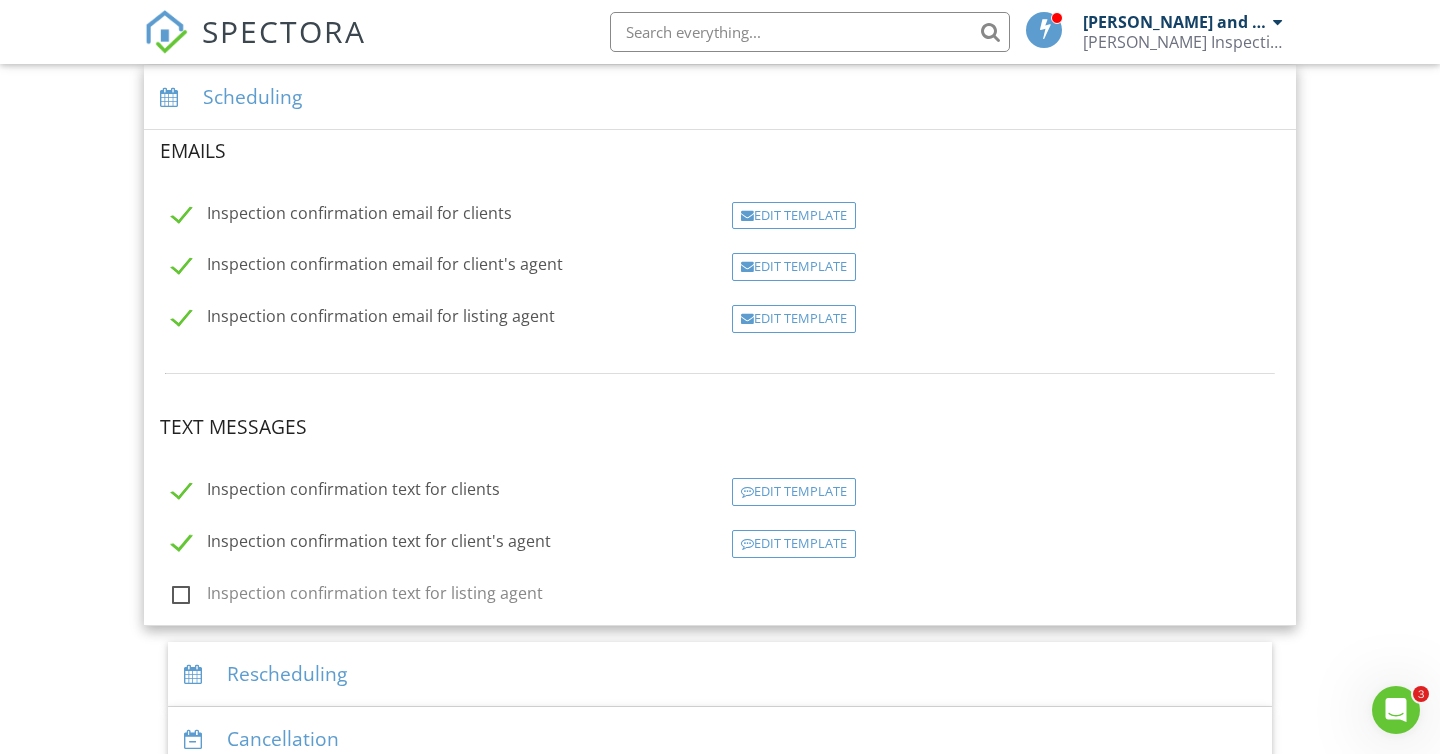 scroll, scrollTop: 455, scrollLeft: 0, axis: vertical 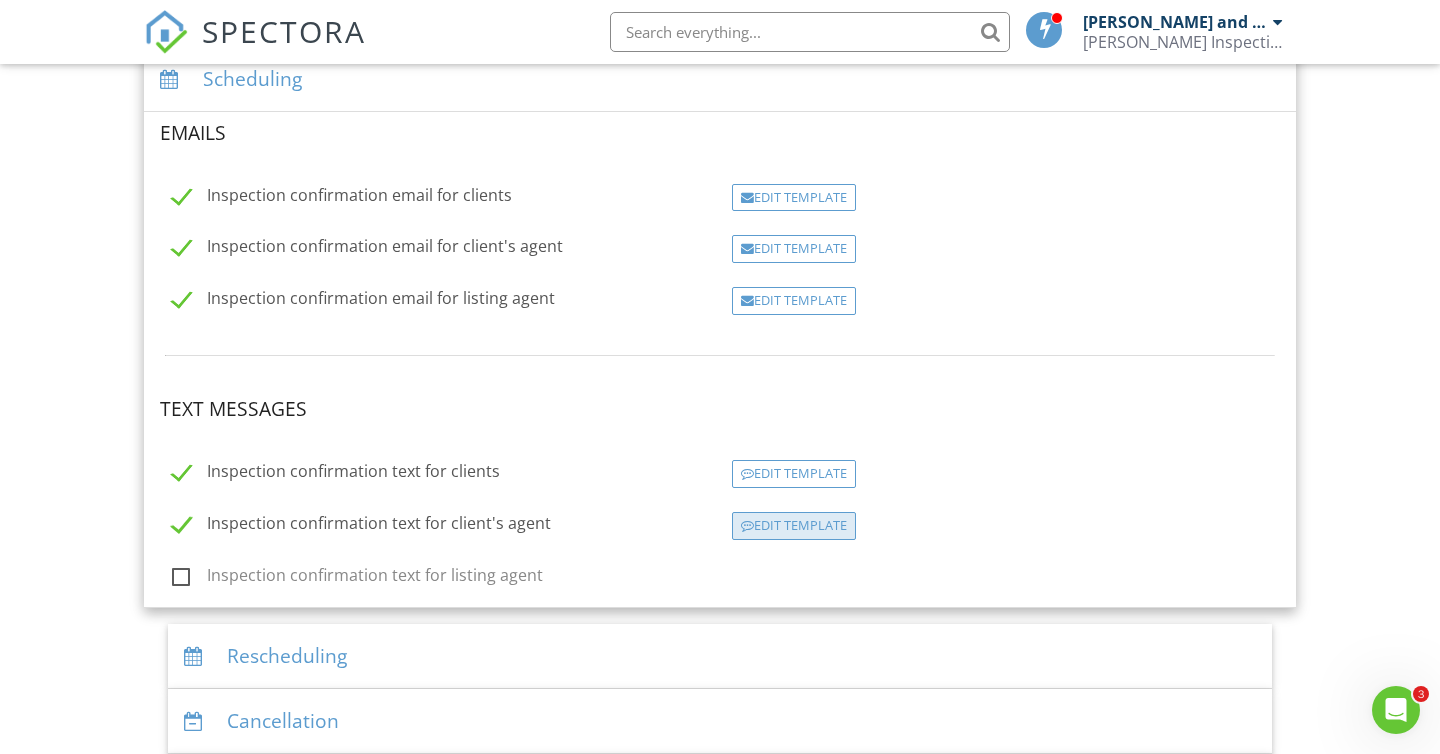 click on "Edit Template" at bounding box center (794, 526) 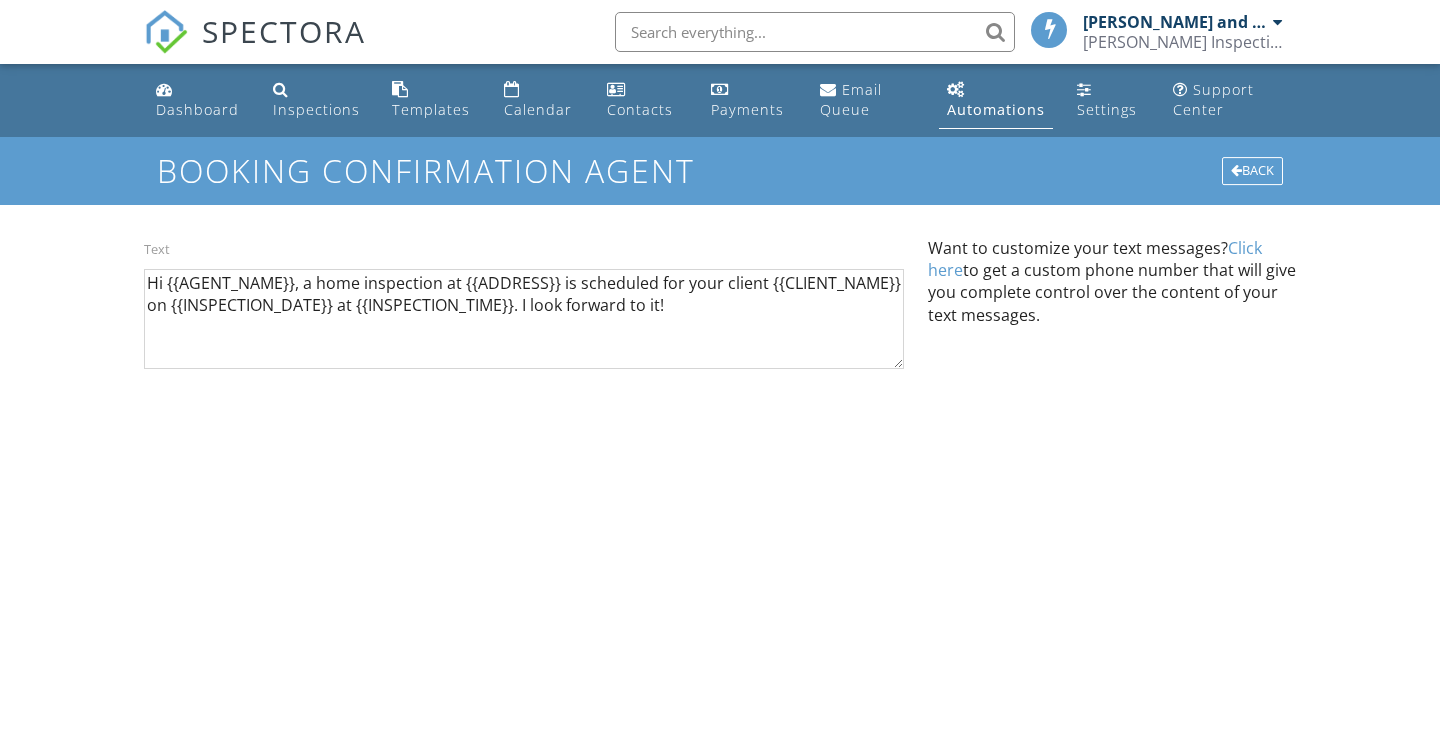 scroll, scrollTop: 0, scrollLeft: 0, axis: both 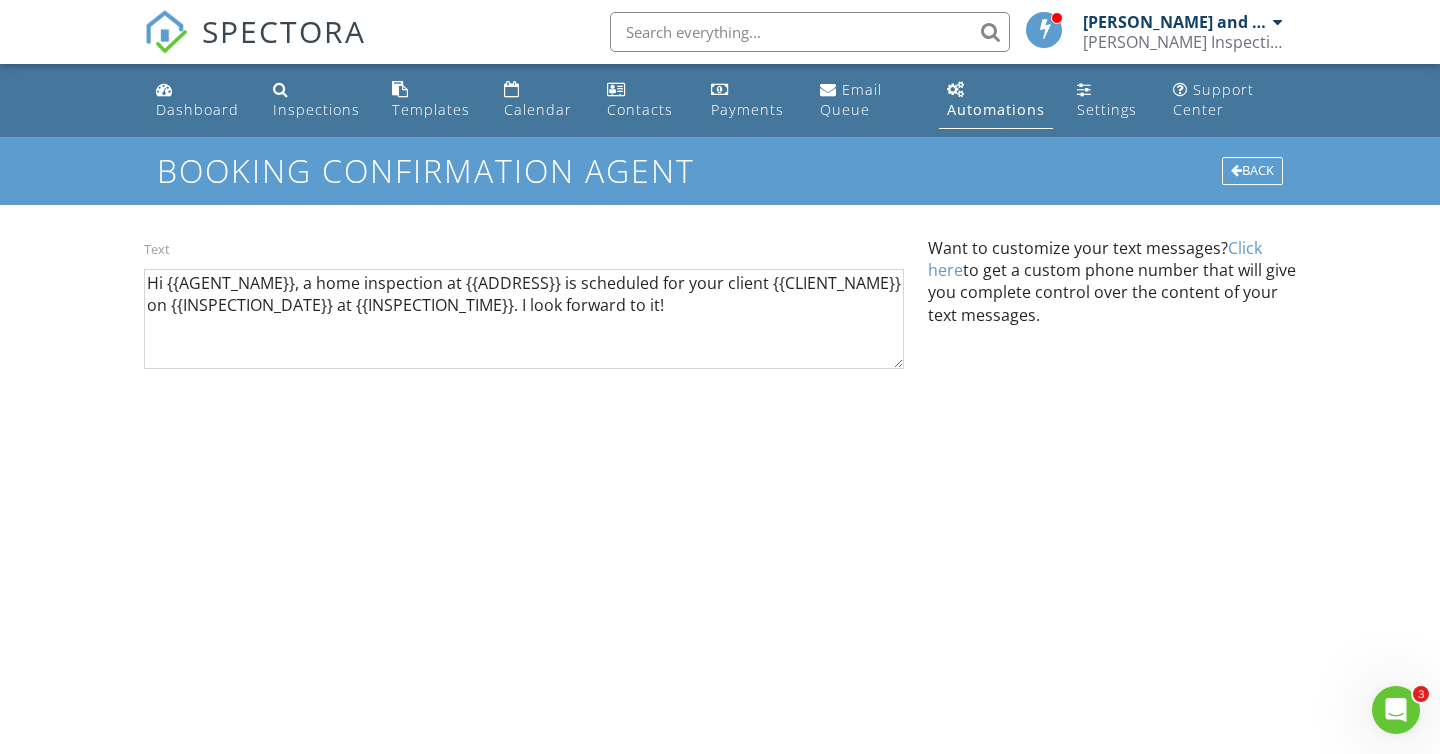 click on "Click here" at bounding box center [1095, 259] 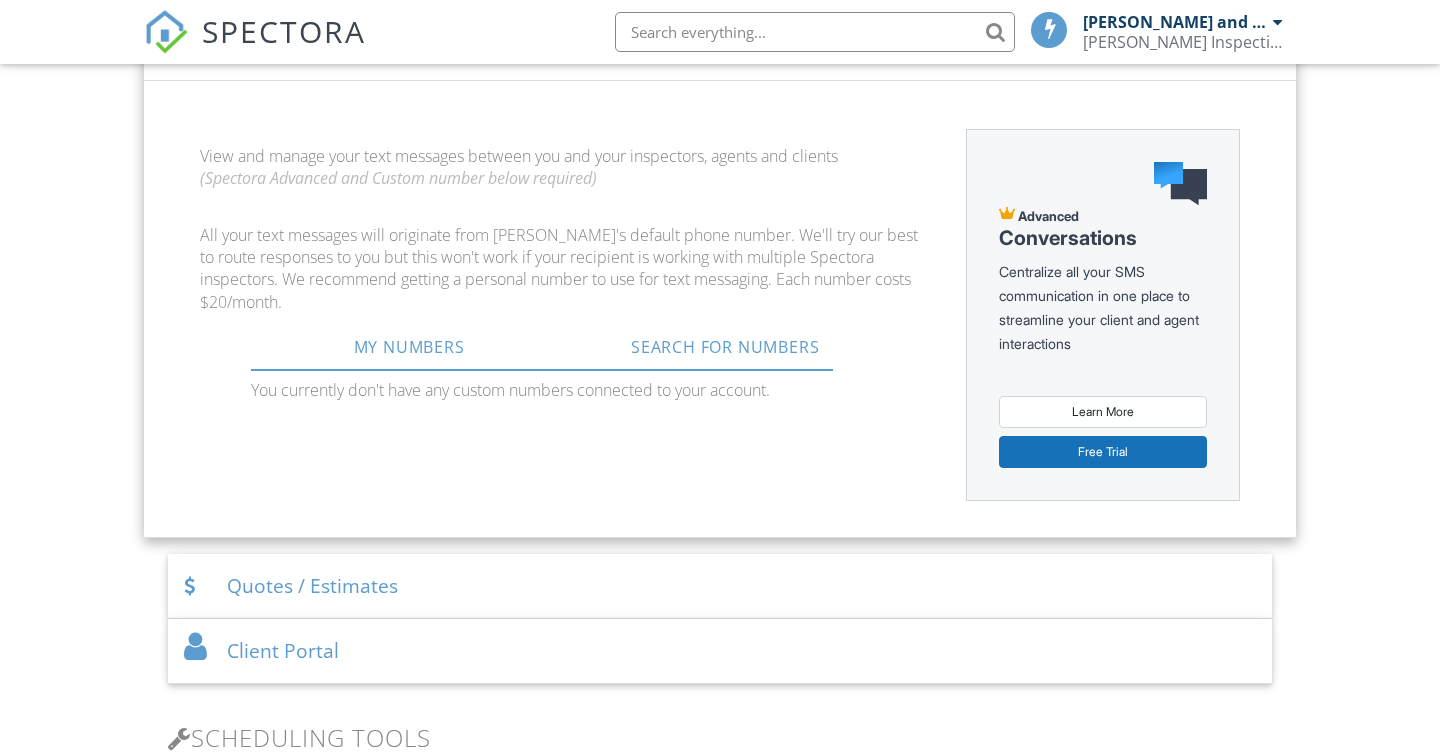 scroll, scrollTop: 690, scrollLeft: 0, axis: vertical 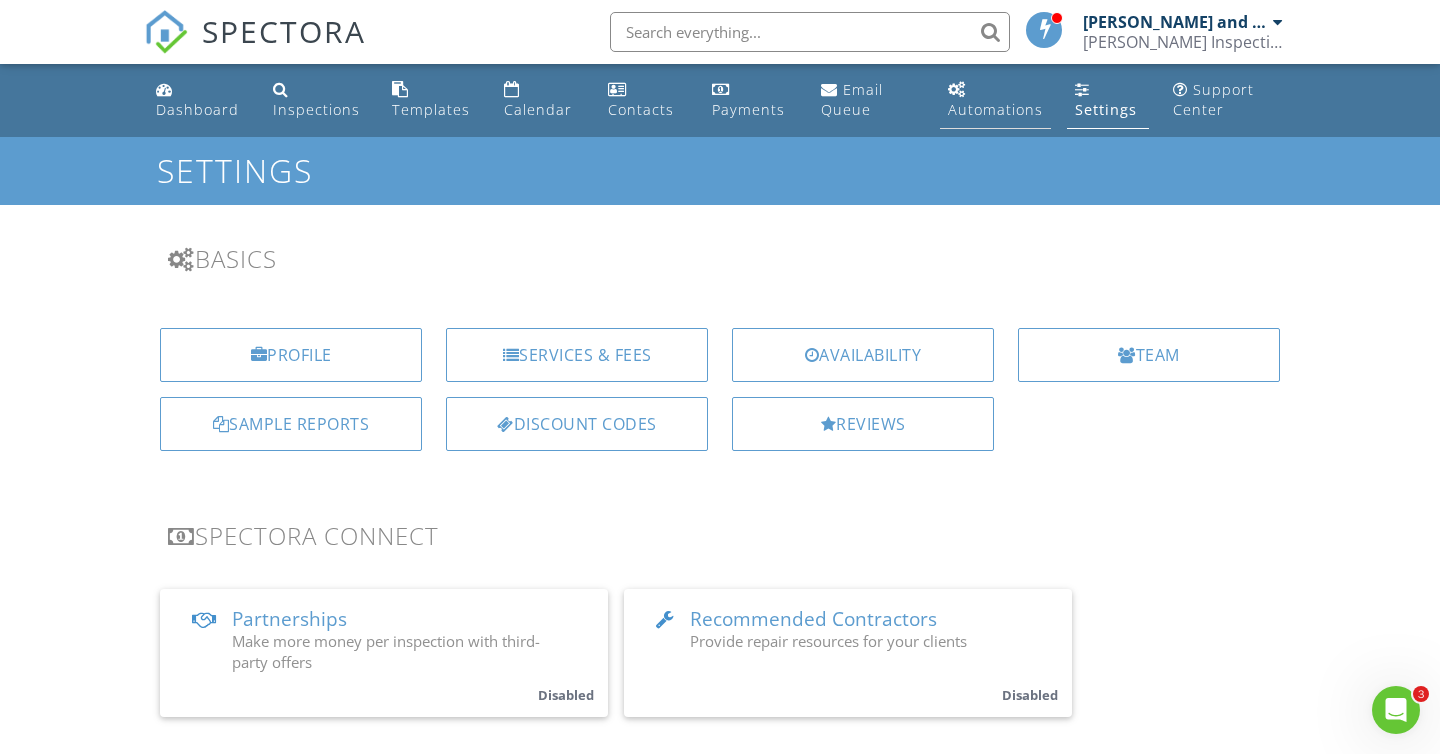 click on "Automations" at bounding box center (995, 100) 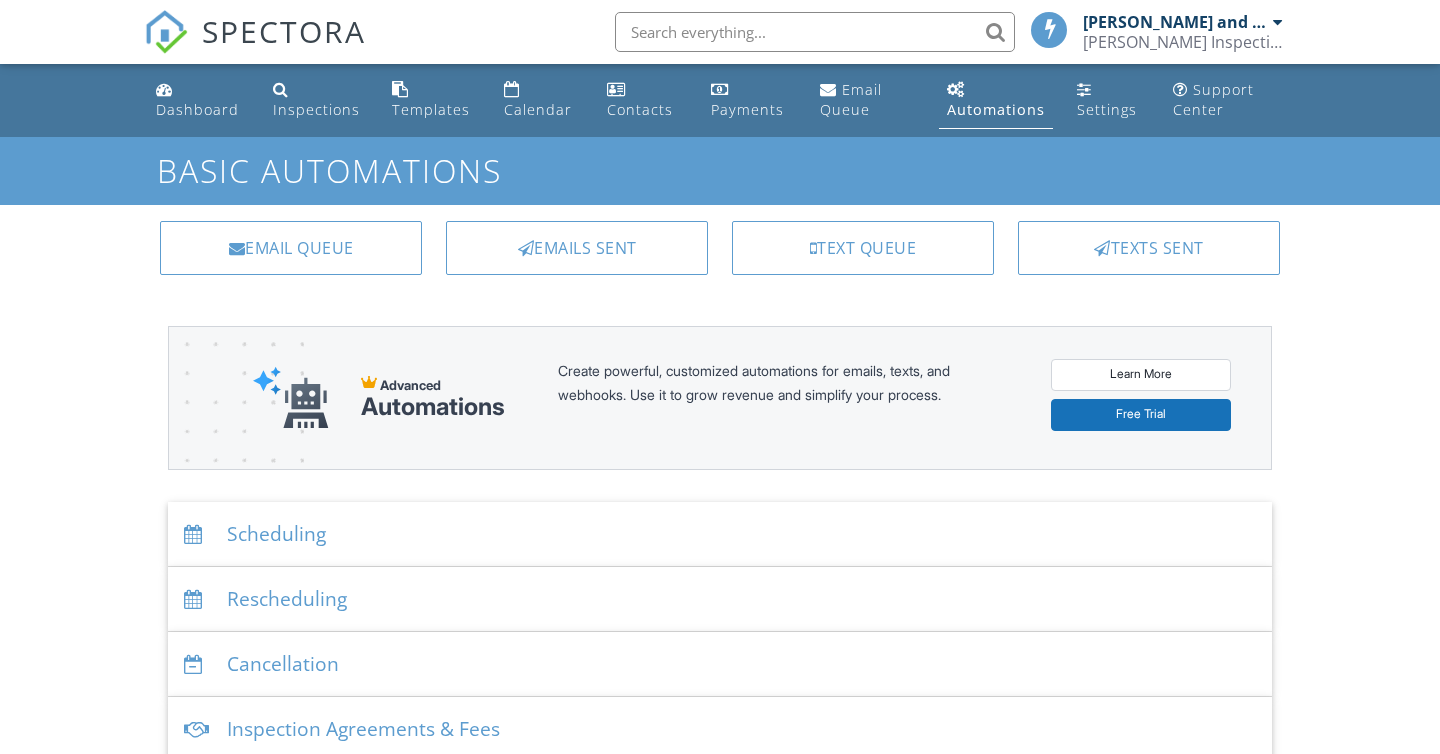 scroll, scrollTop: 0, scrollLeft: 0, axis: both 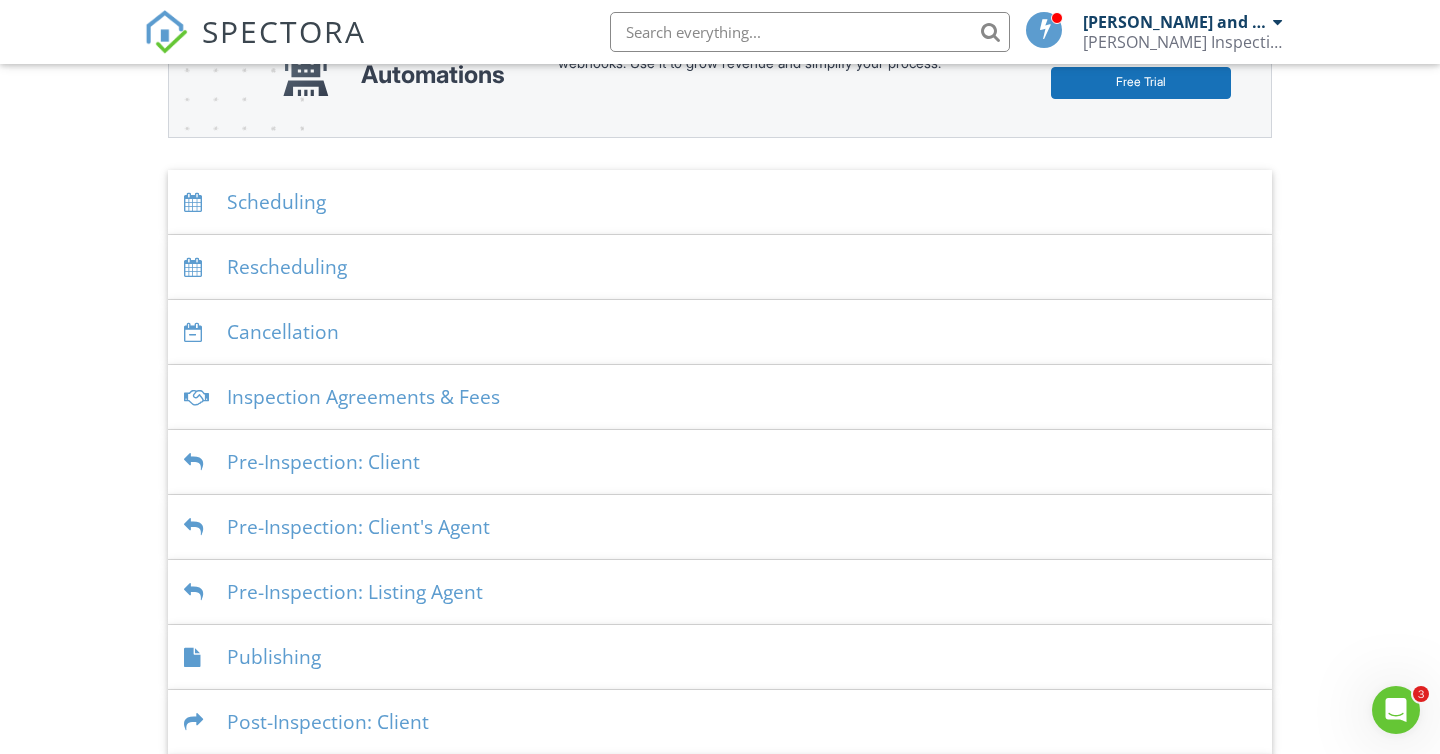 click on "Scheduling" at bounding box center [720, 202] 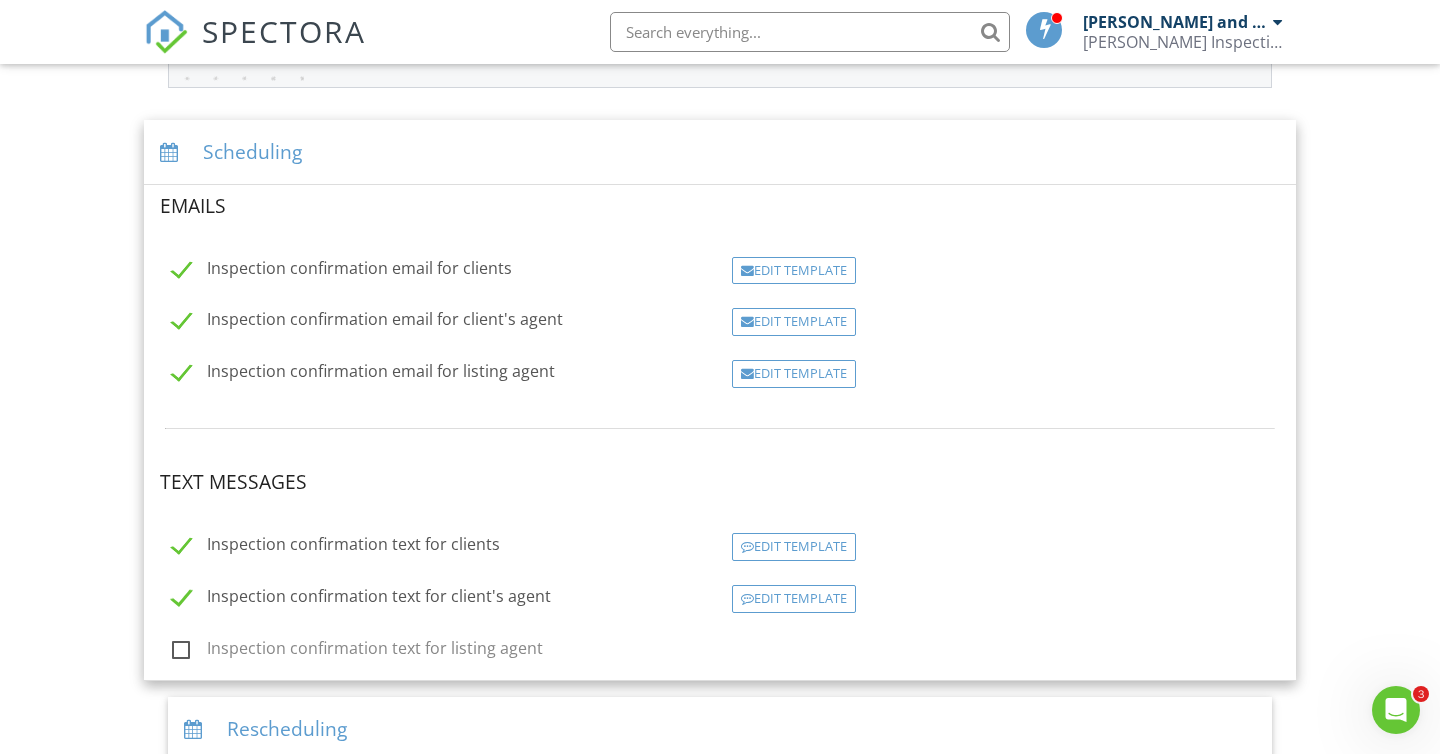 scroll, scrollTop: 386, scrollLeft: 0, axis: vertical 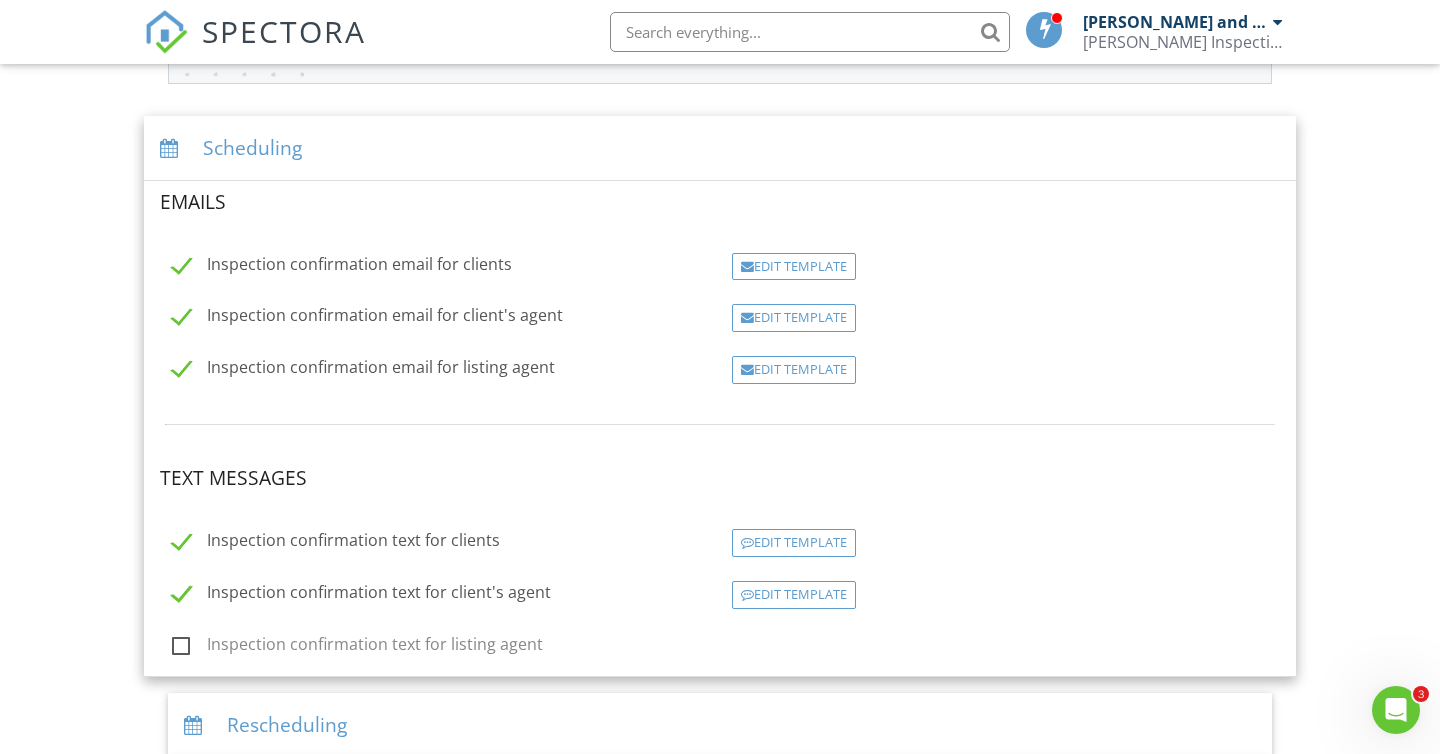 click on "Inspection confirmation text for client's agent" at bounding box center (361, 595) 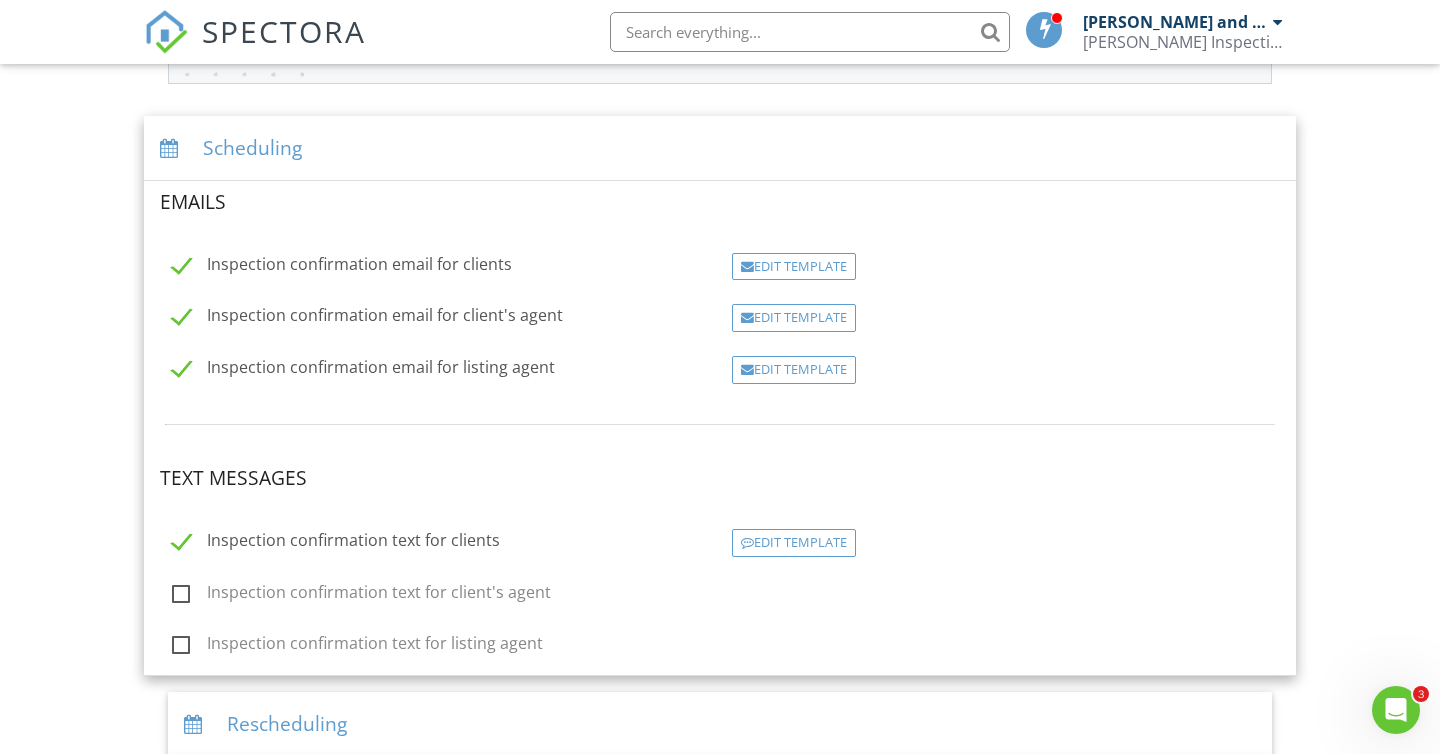 scroll, scrollTop: 0, scrollLeft: 0, axis: both 